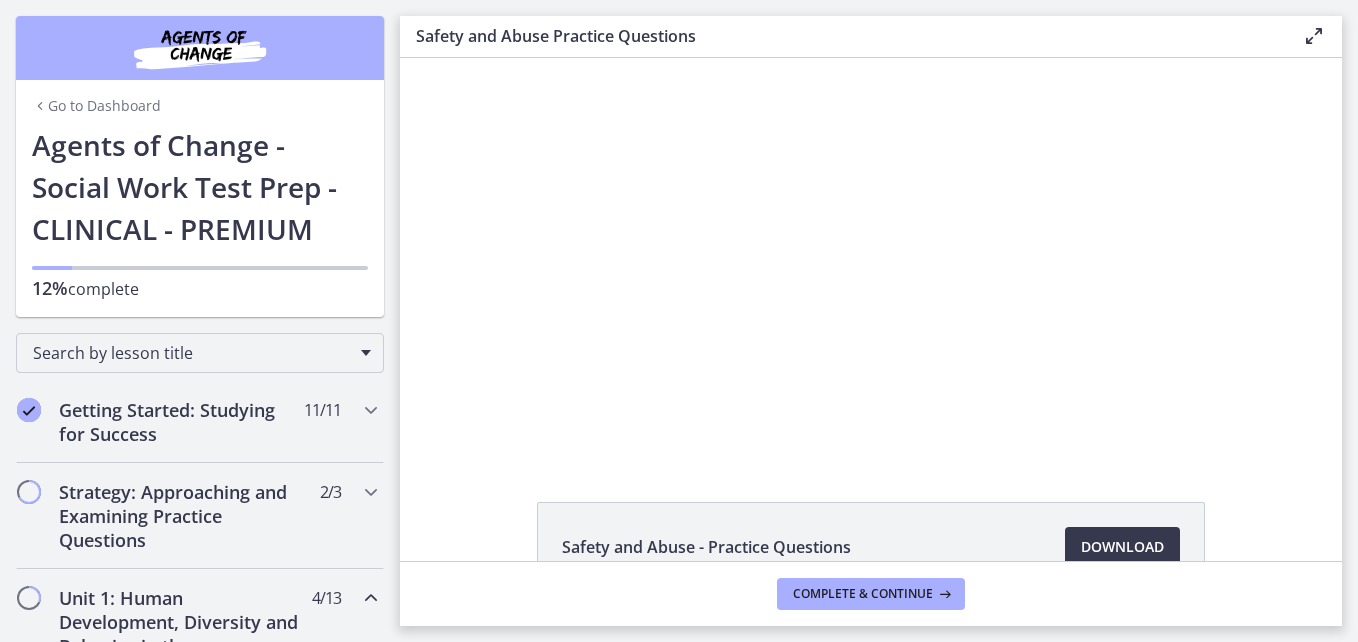 scroll, scrollTop: 0, scrollLeft: 0, axis: both 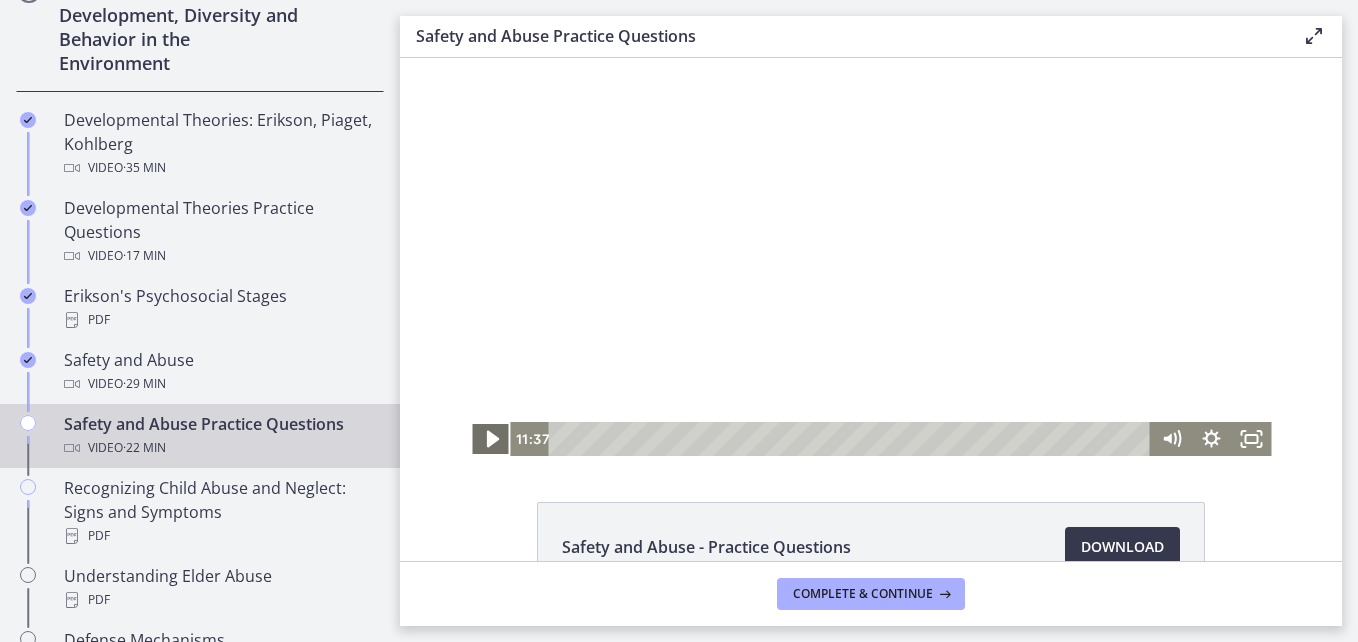 click 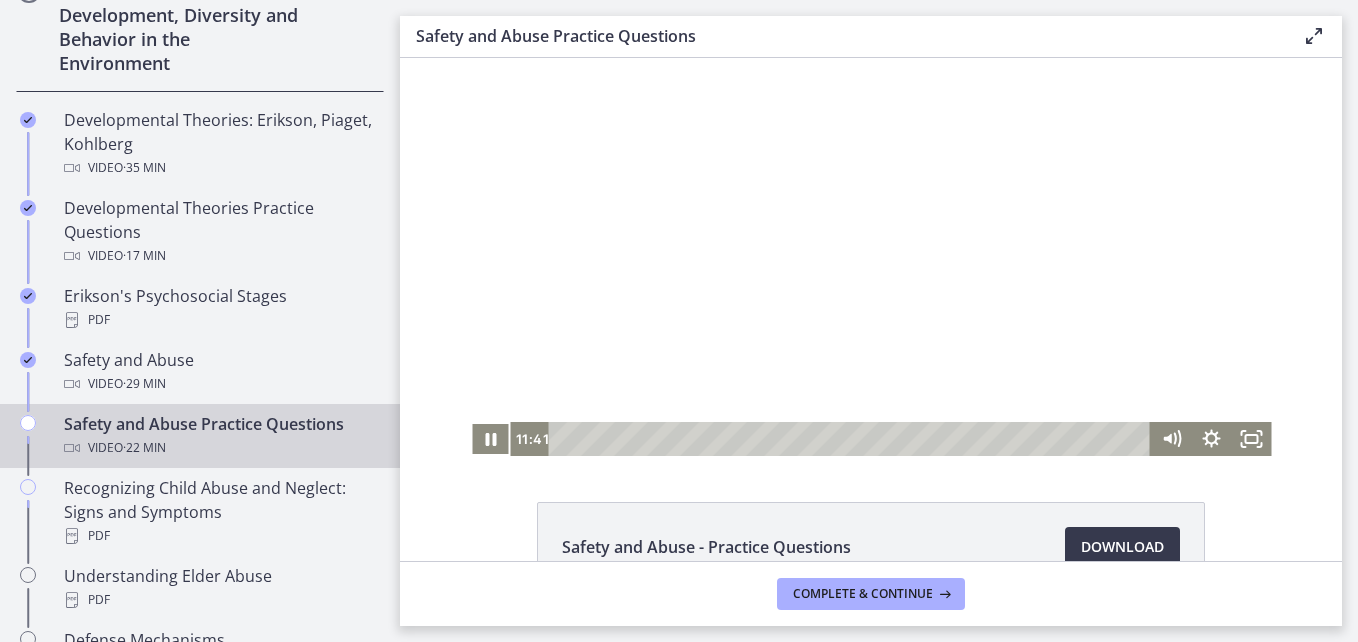 type 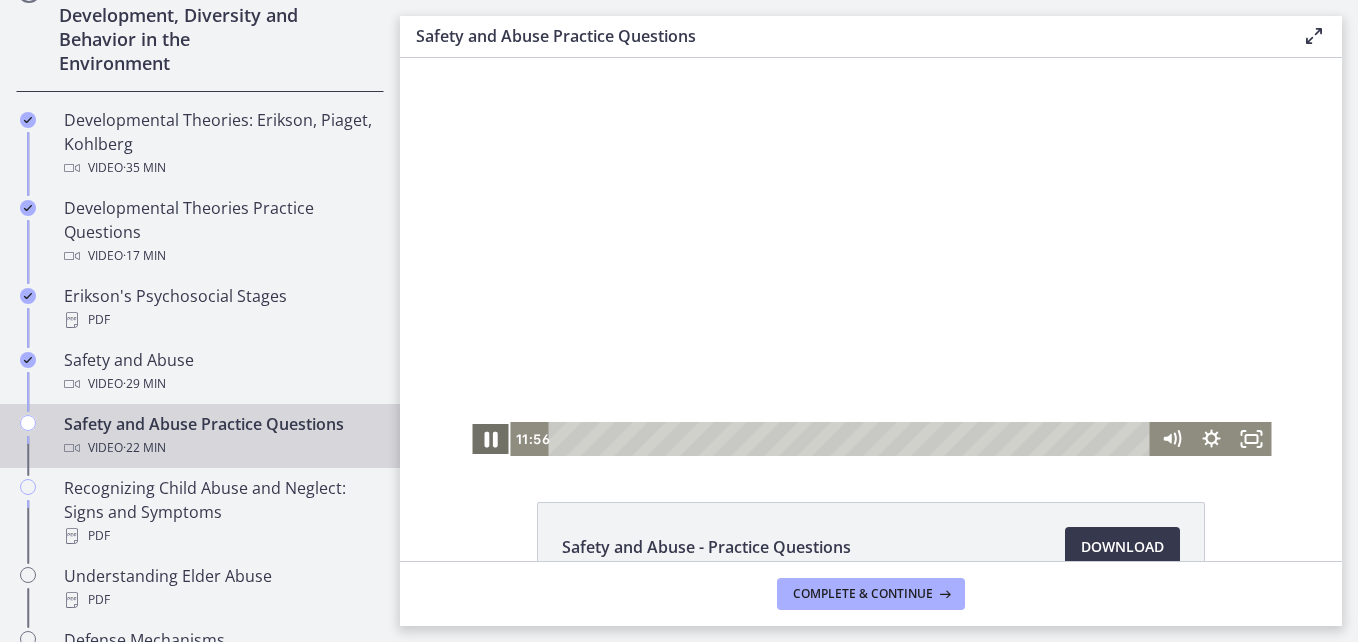 click 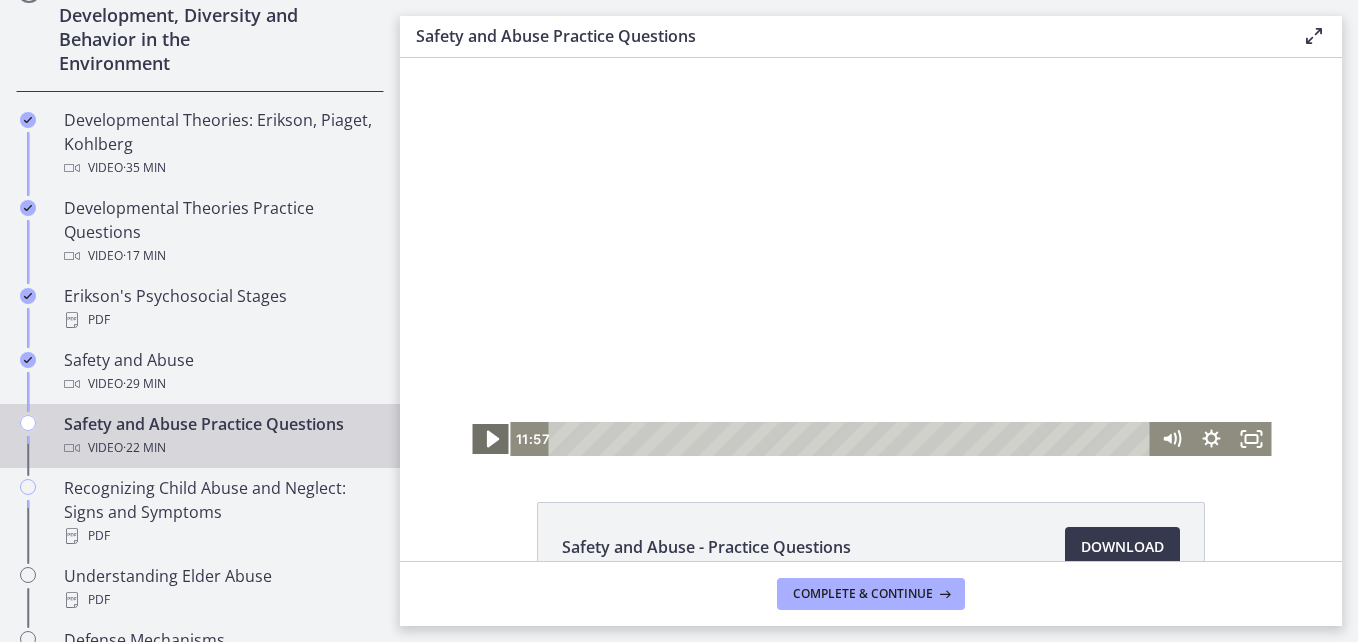 click 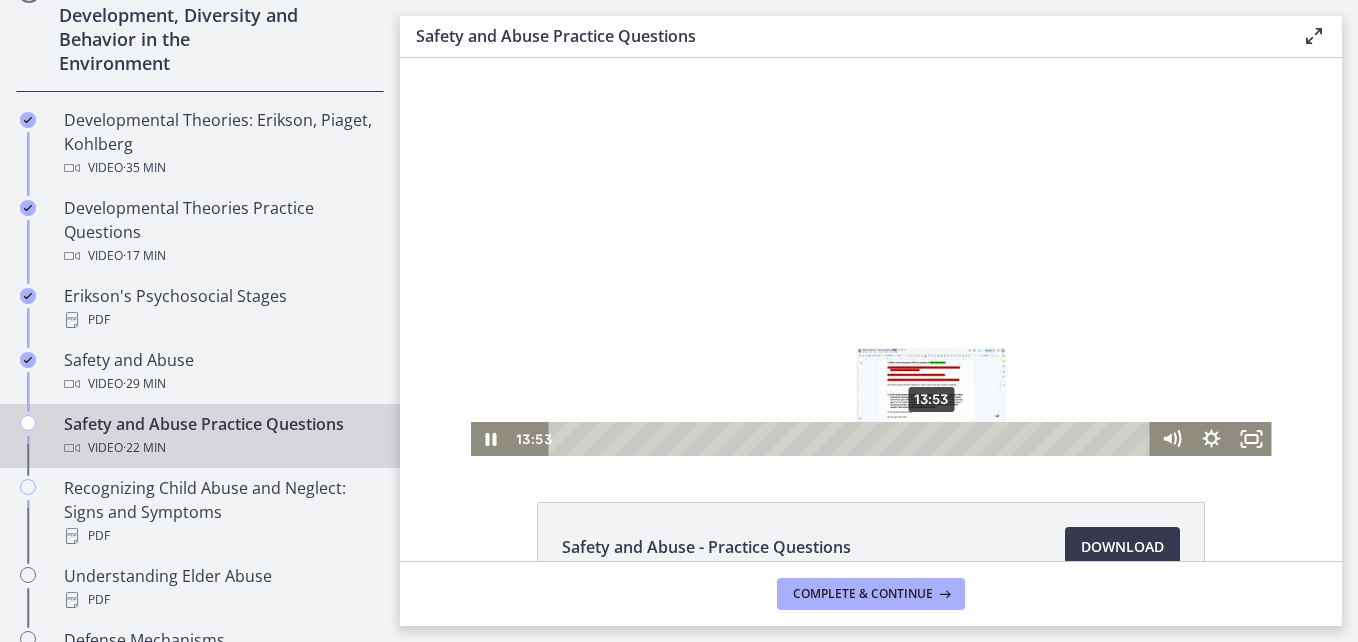 click on "13:53" at bounding box center (852, 439) 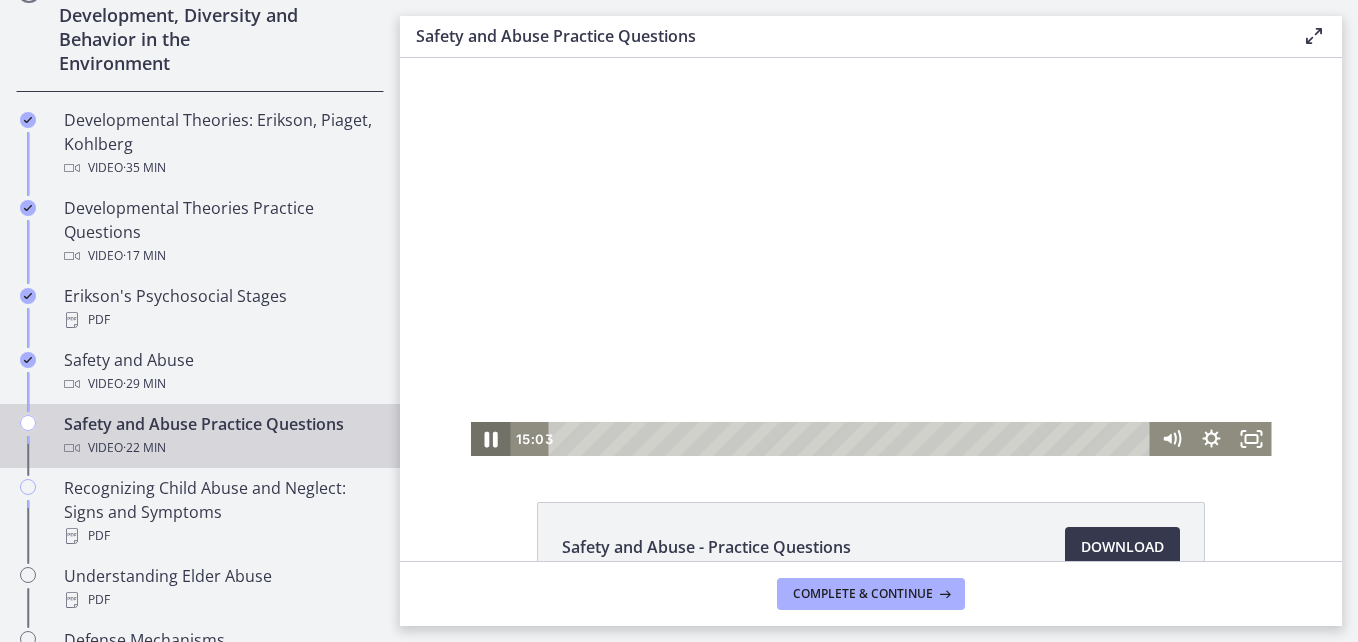click 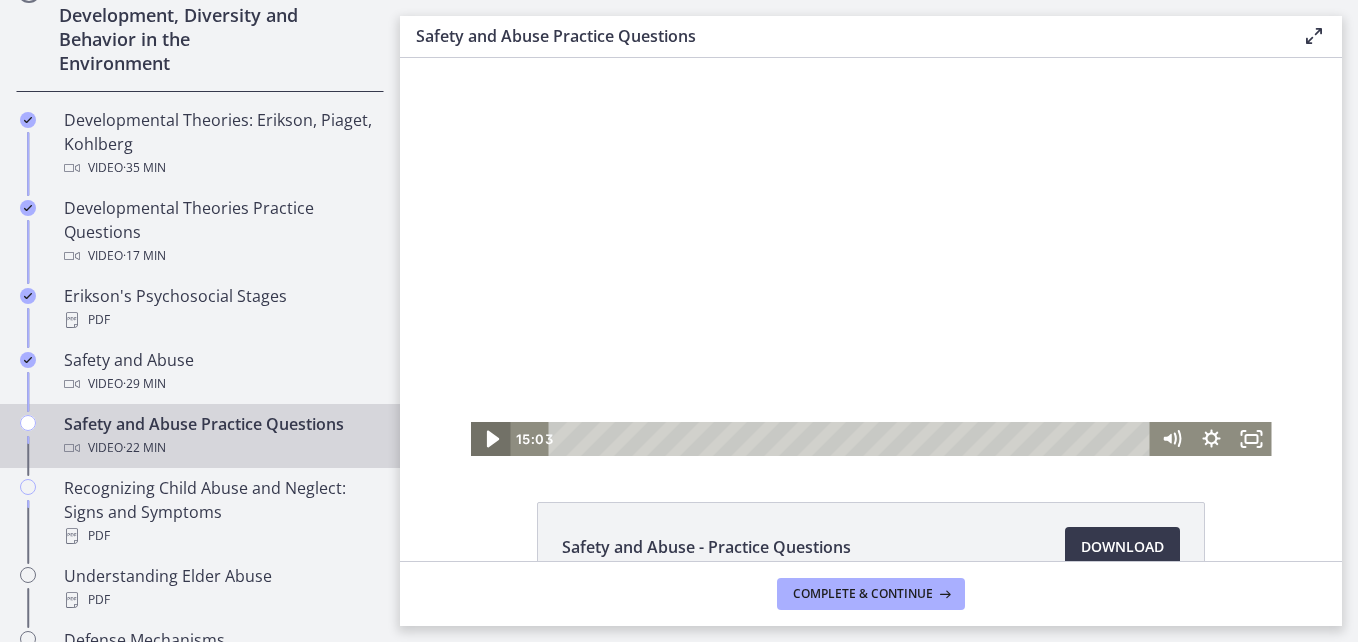 click 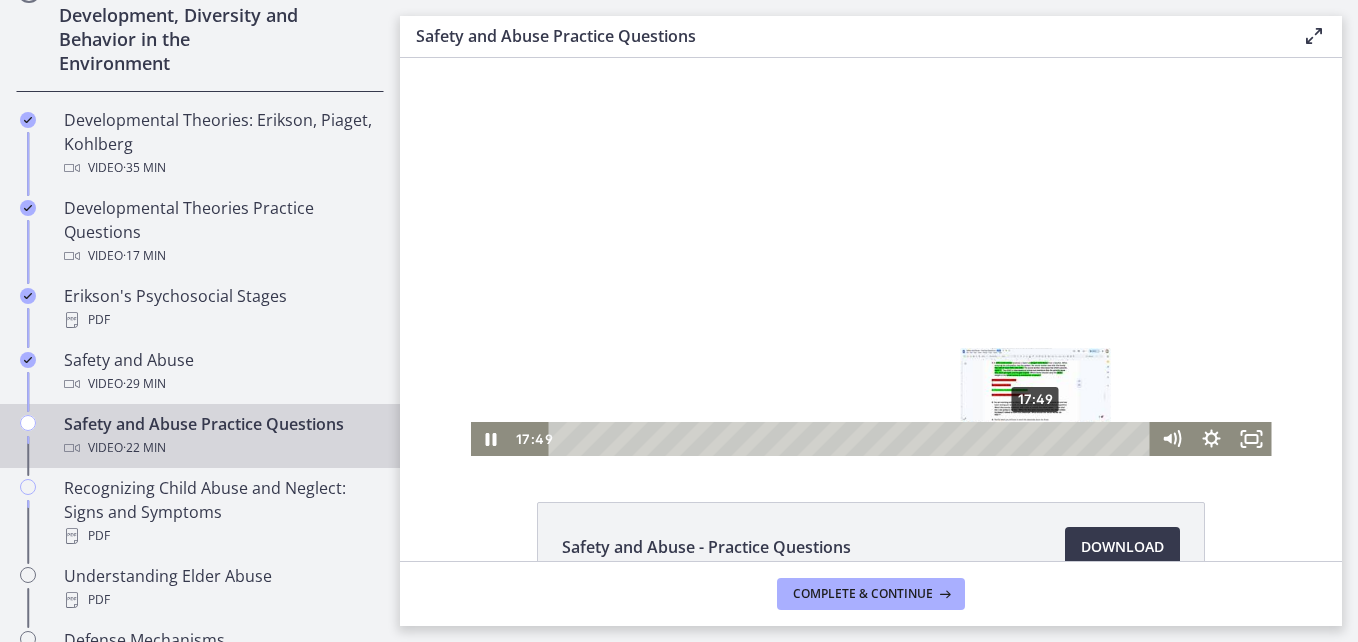click on "17:49" at bounding box center [852, 439] 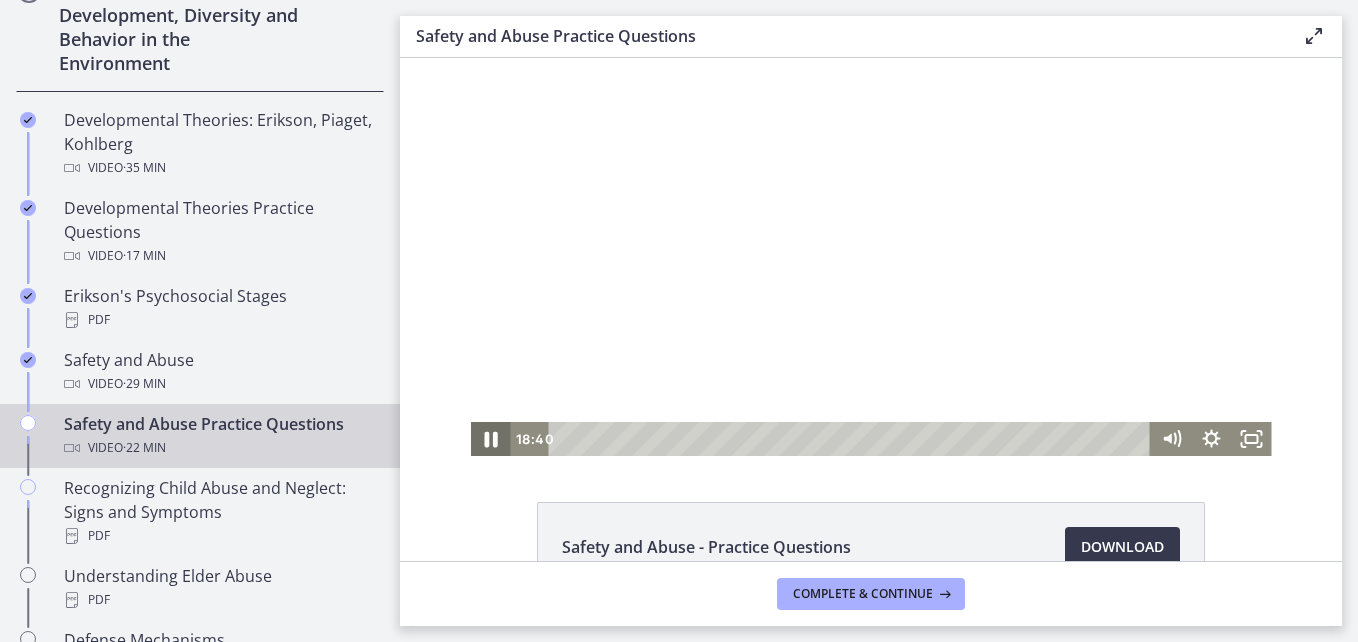 click 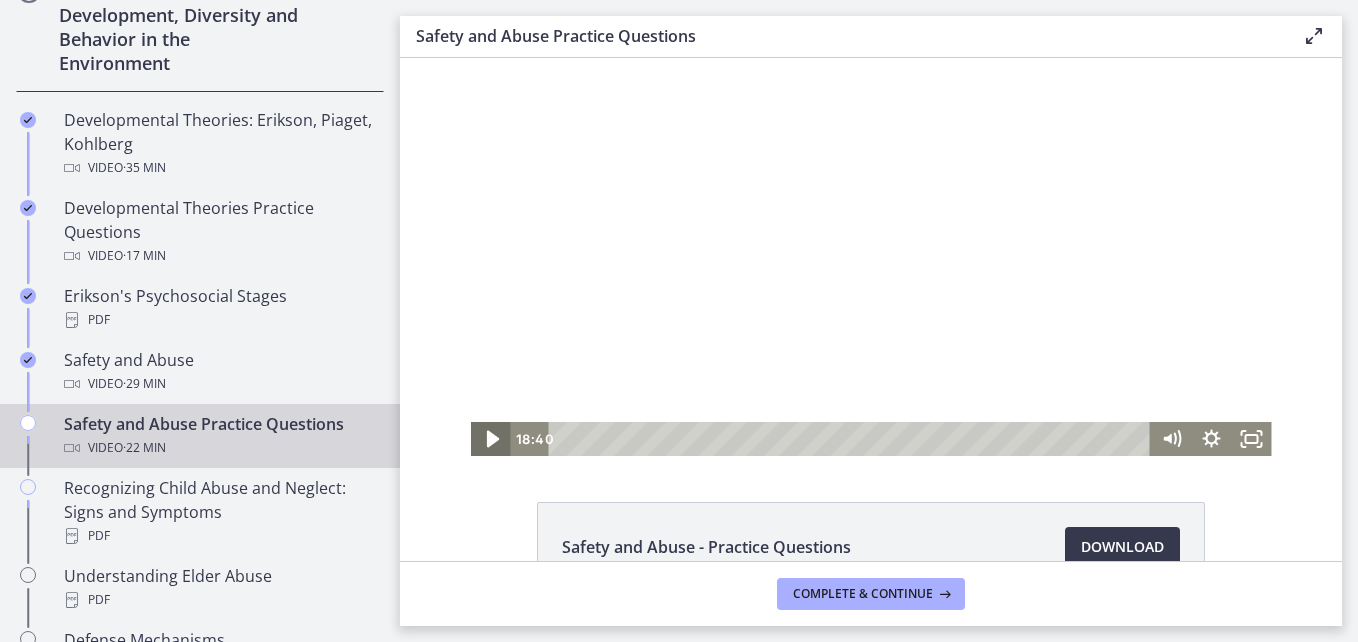 click 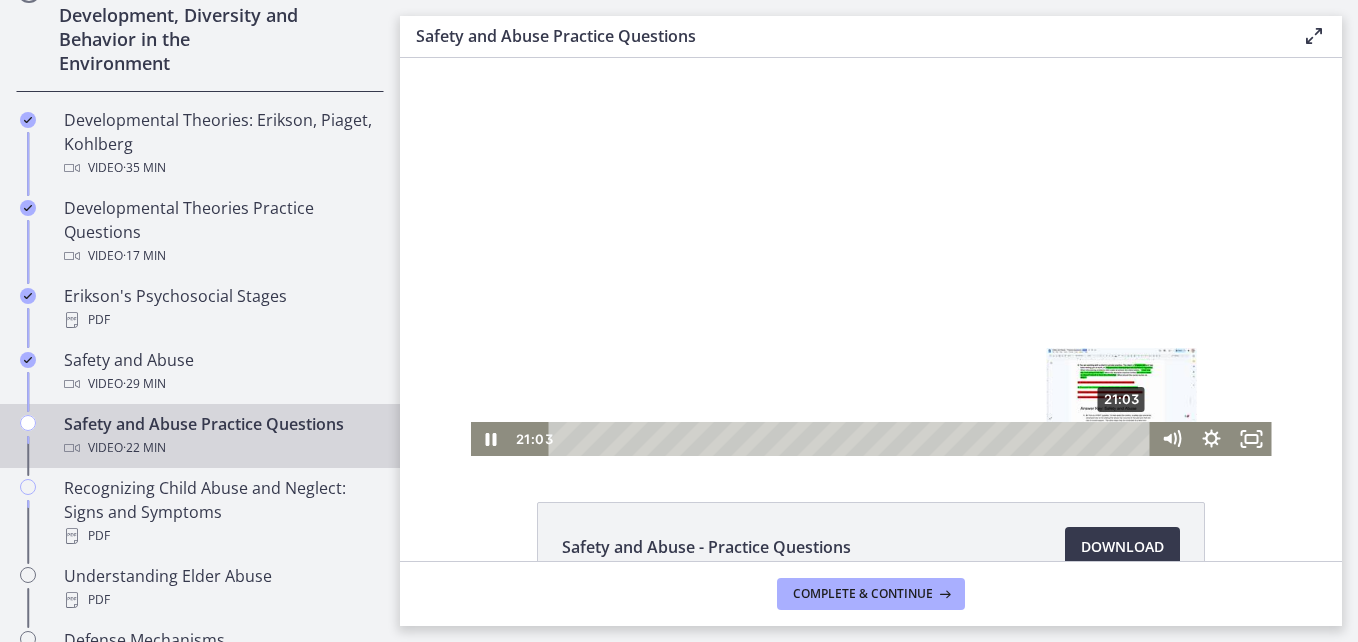 click on "21:03" at bounding box center [852, 439] 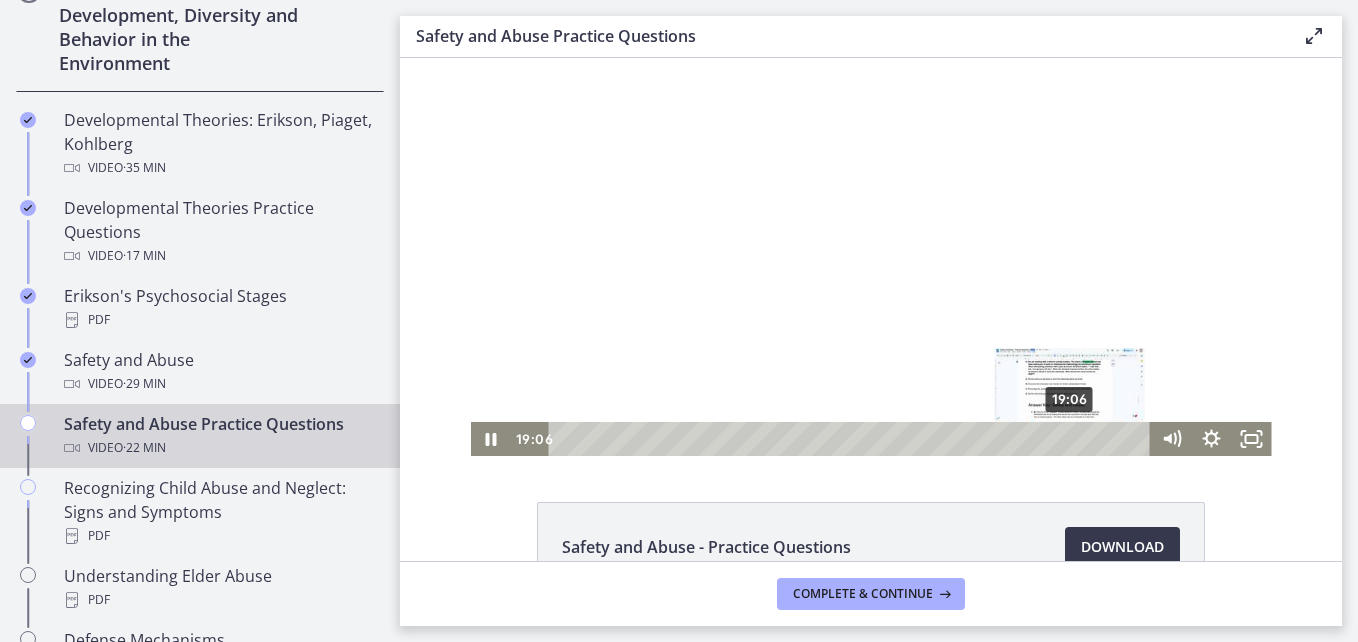 click on "19:06" at bounding box center (852, 439) 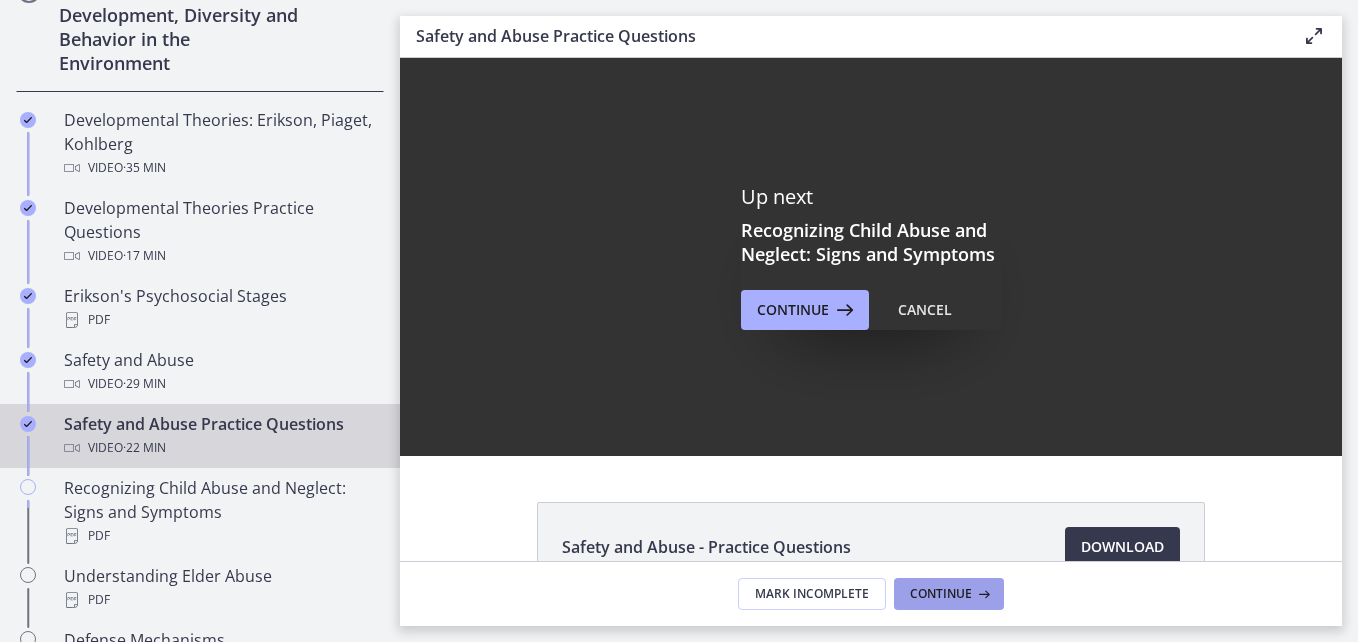 click on "Continue" at bounding box center (941, 594) 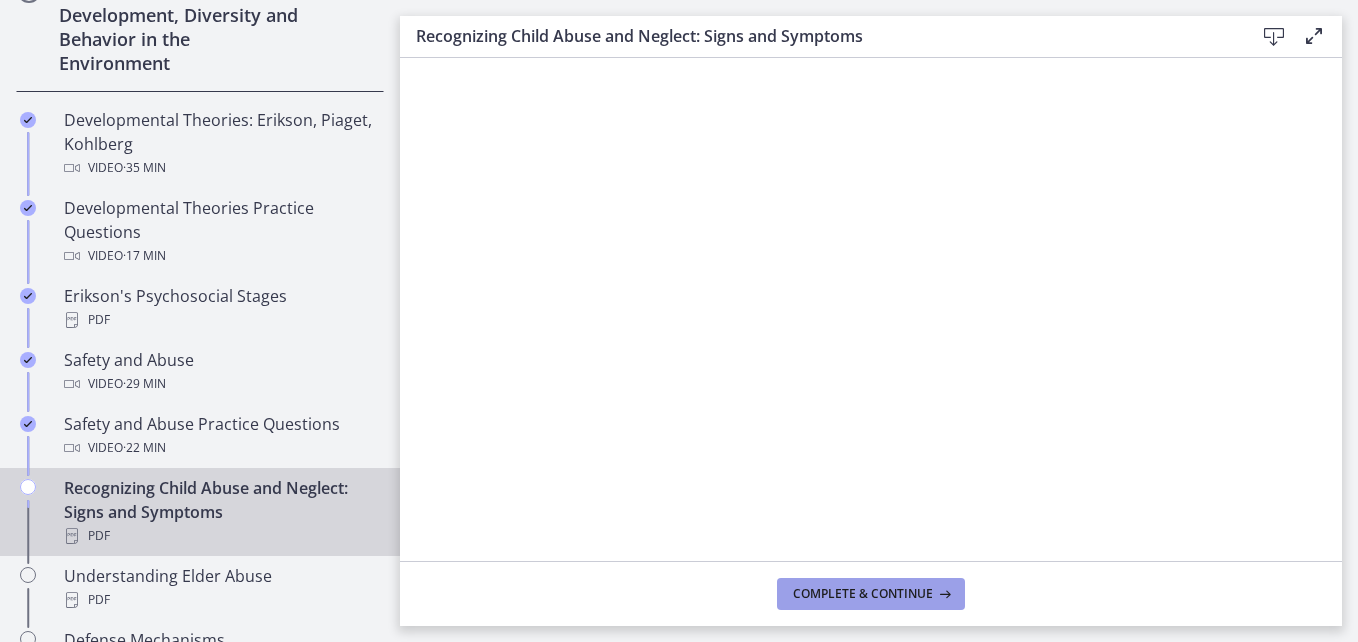 click at bounding box center [943, 594] 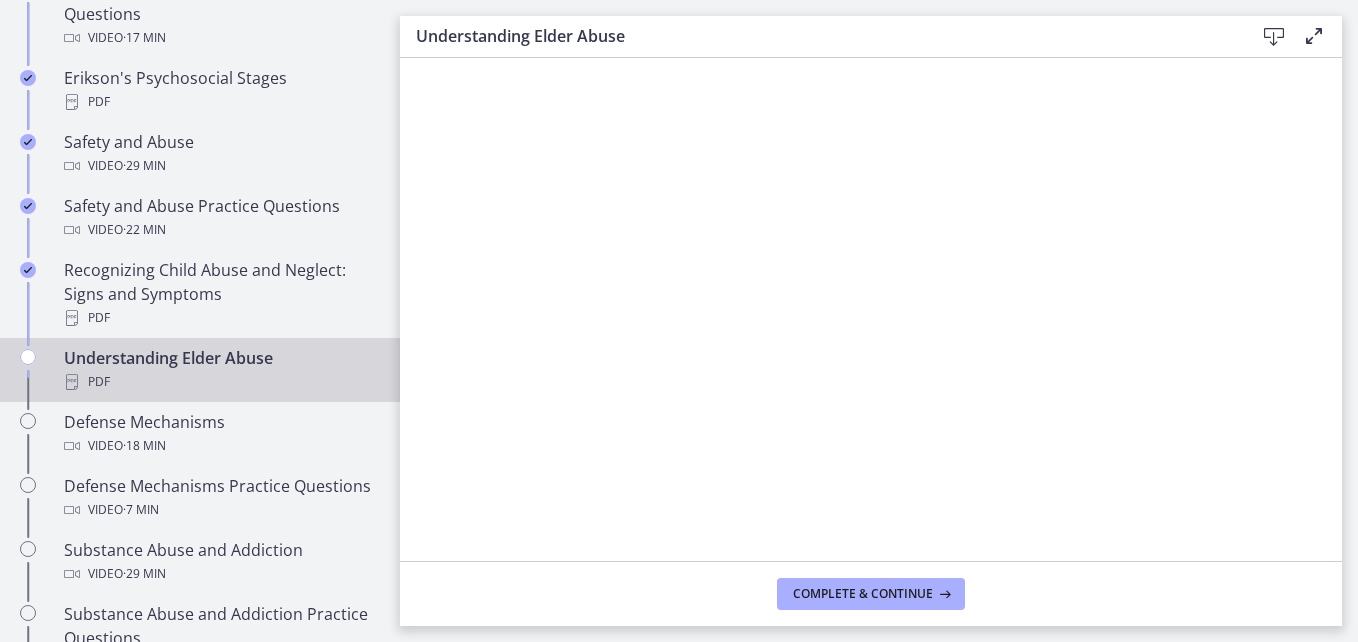 scroll, scrollTop: 826, scrollLeft: 0, axis: vertical 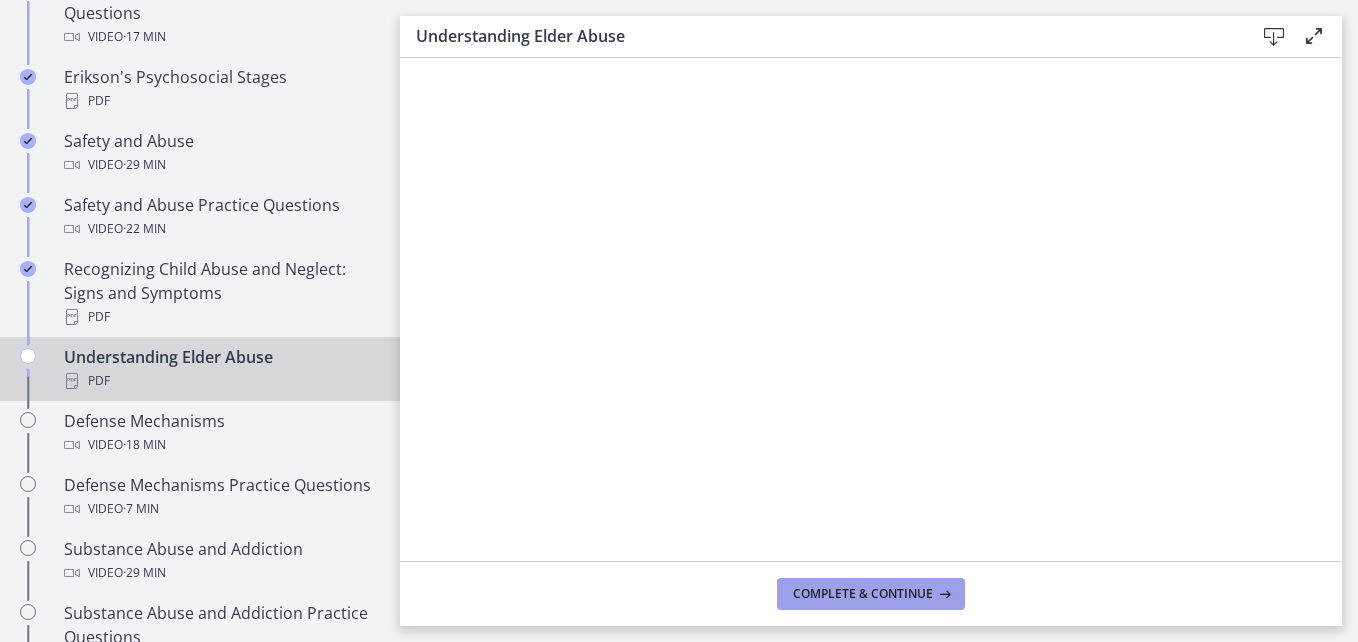 click on "Complete & continue" at bounding box center [871, 594] 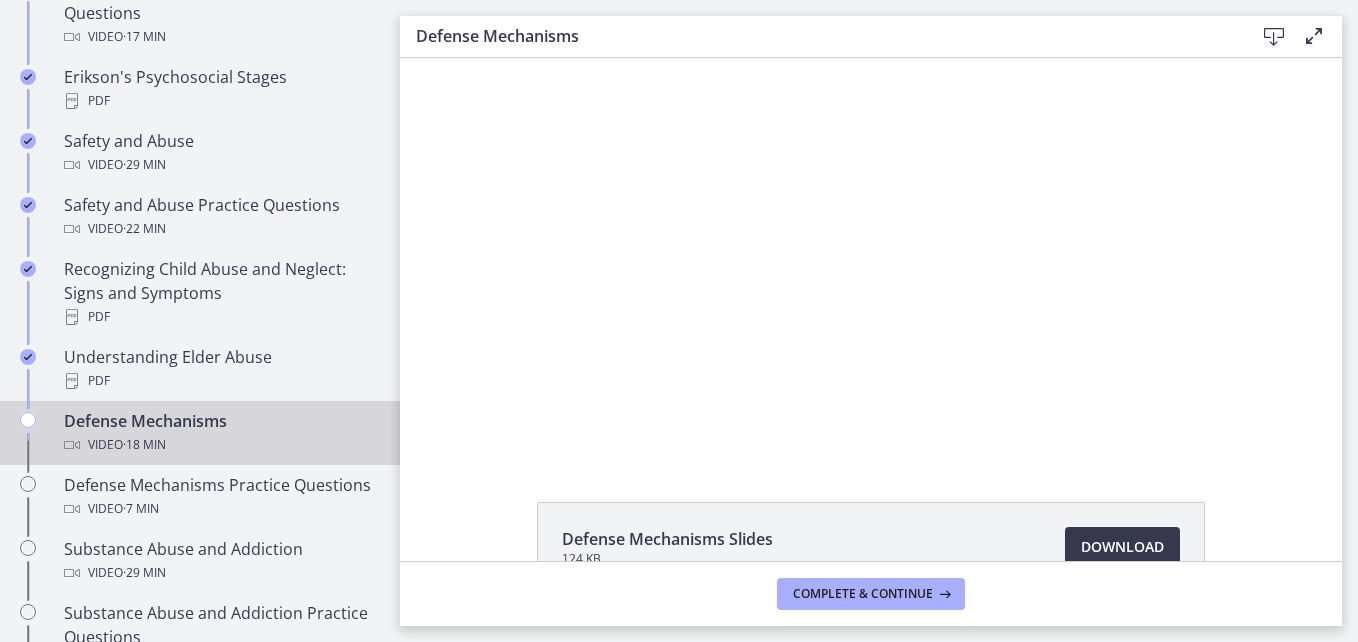 scroll, scrollTop: 0, scrollLeft: 0, axis: both 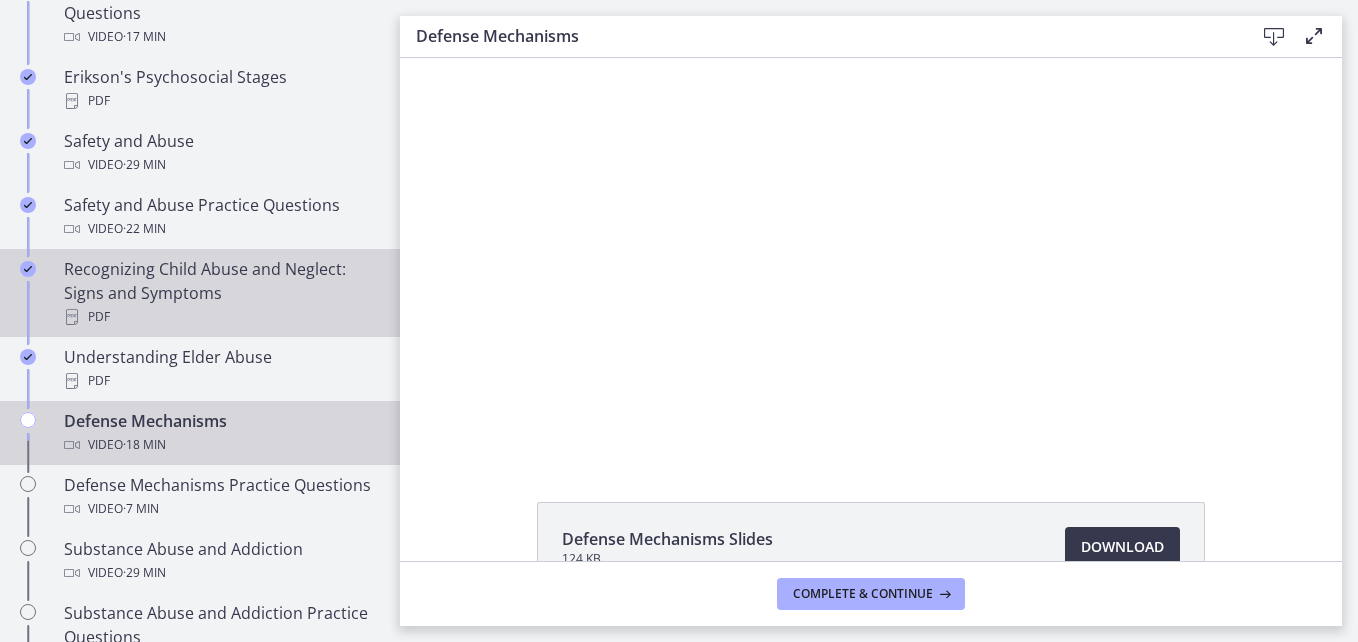 click on "Recognizing Child Abuse and Neglect: Signs and Symptoms
PDF" at bounding box center (220, 293) 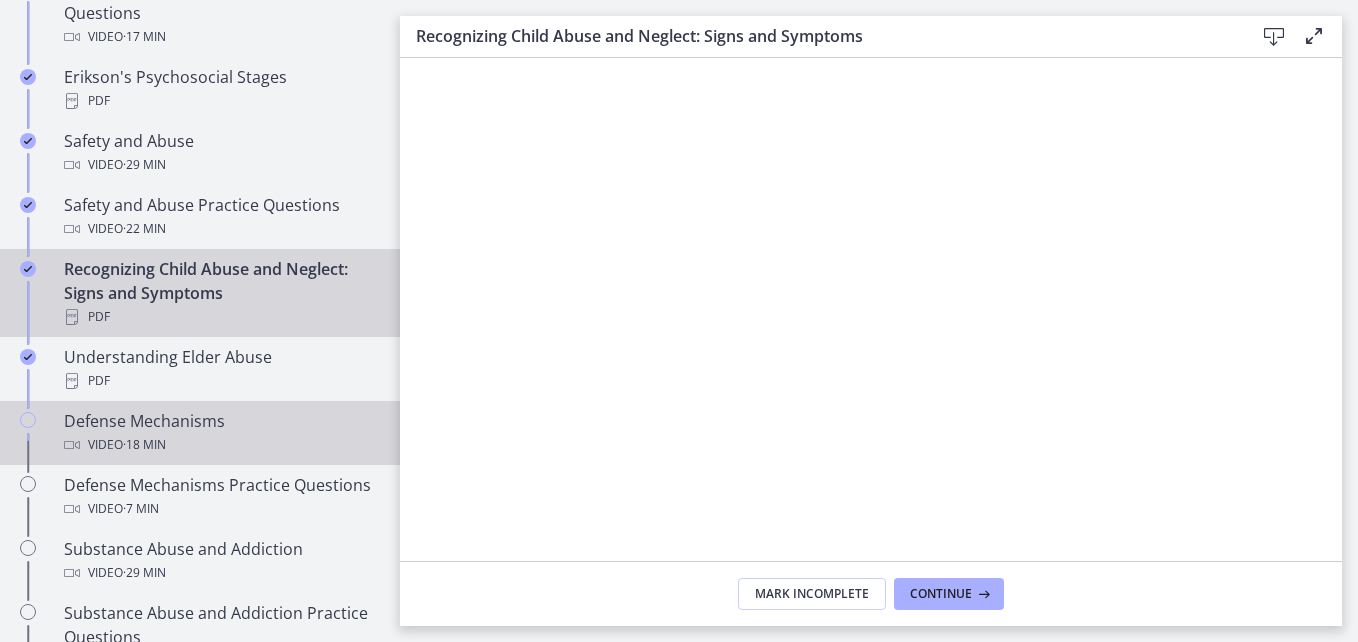 click on "Defense Mechanisms
Video
·  18 min" at bounding box center (220, 433) 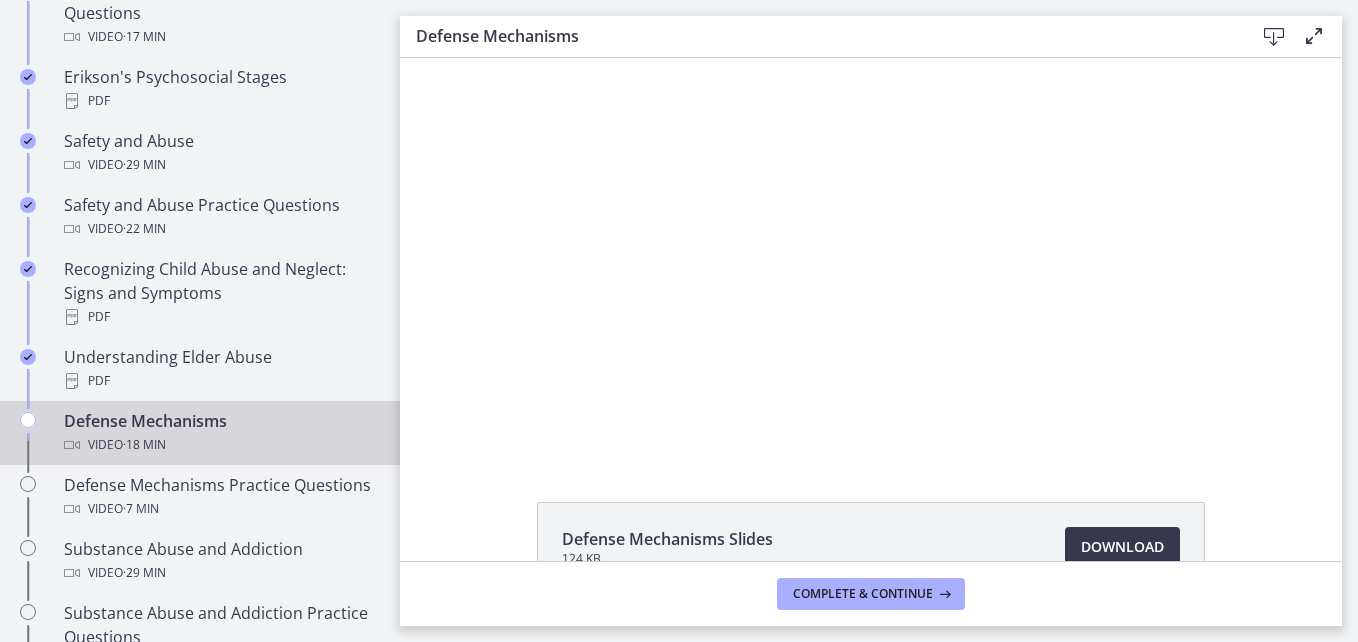 scroll, scrollTop: 0, scrollLeft: 0, axis: both 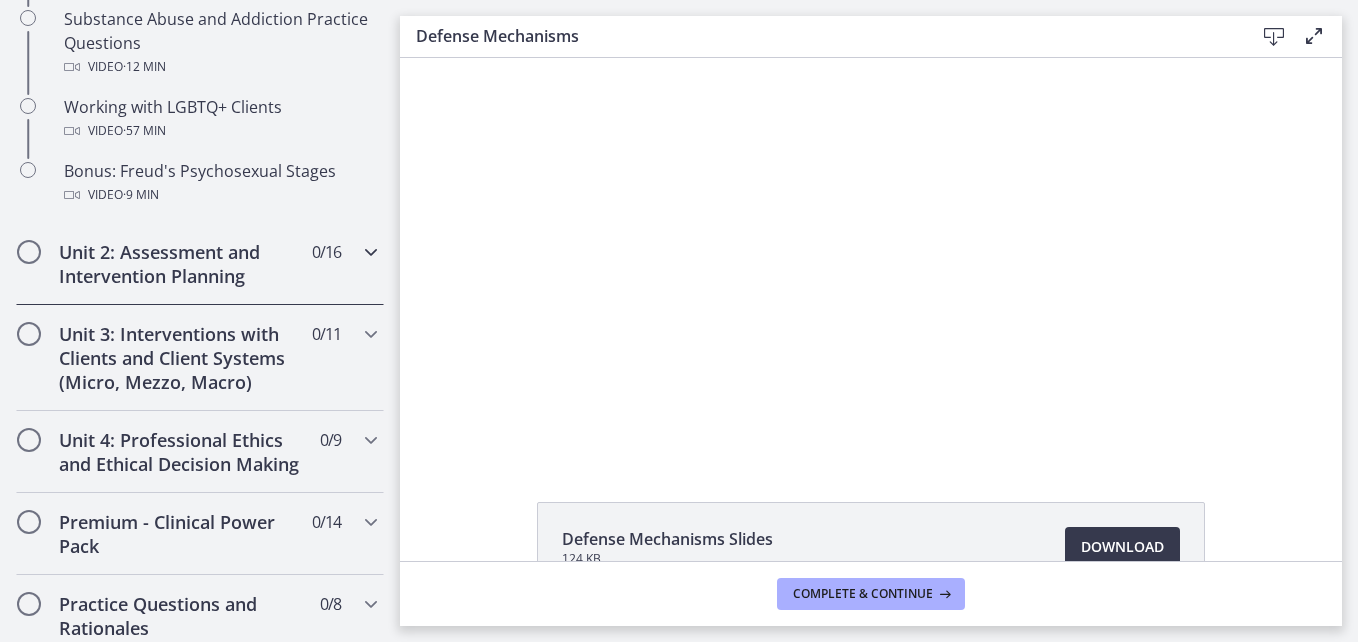 click at bounding box center (371, 252) 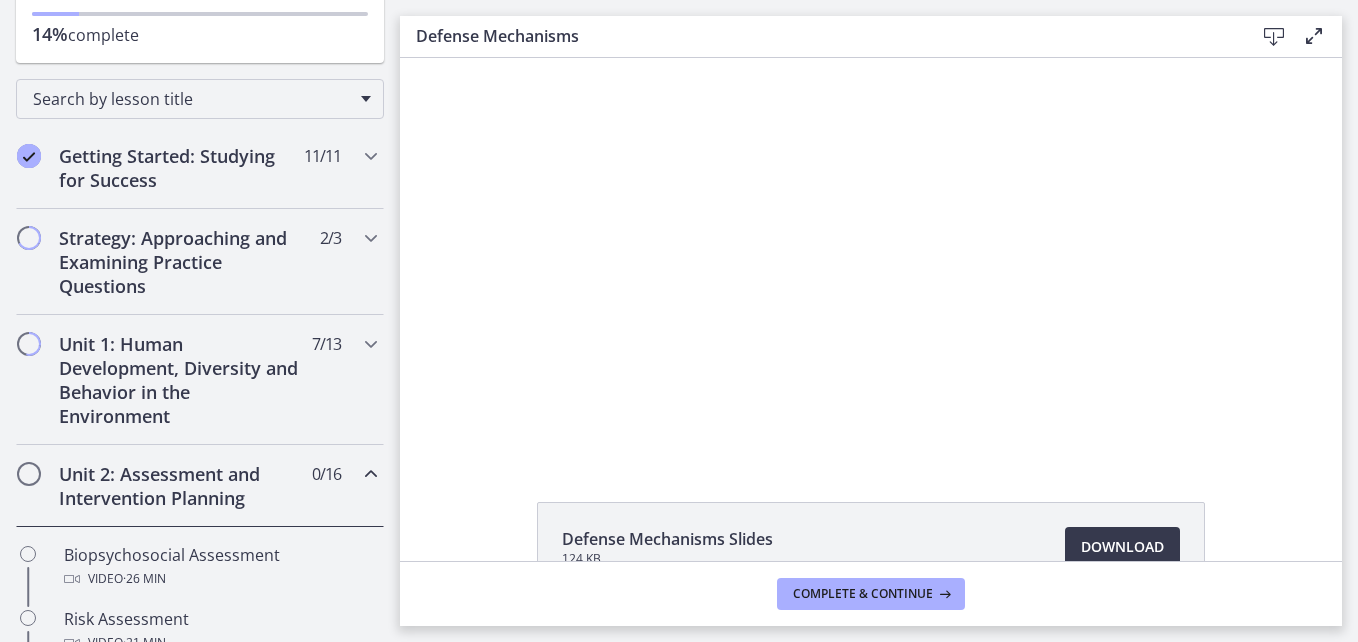 scroll, scrollTop: 251, scrollLeft: 0, axis: vertical 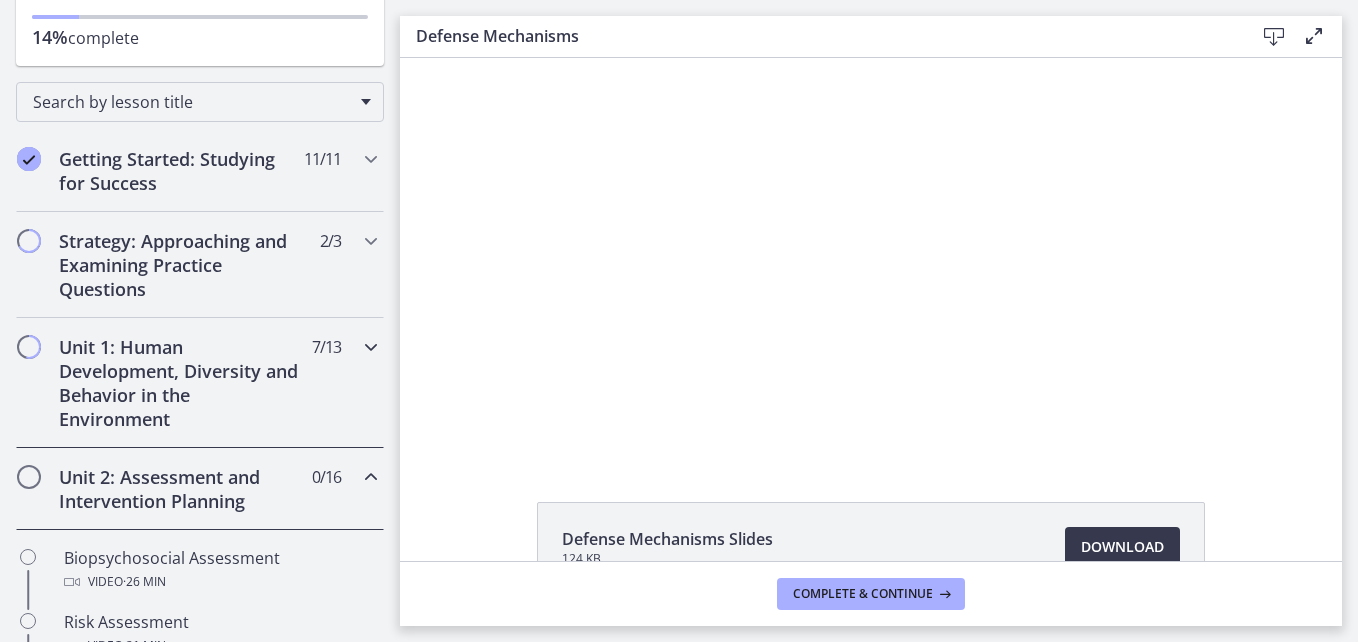 click at bounding box center (371, 347) 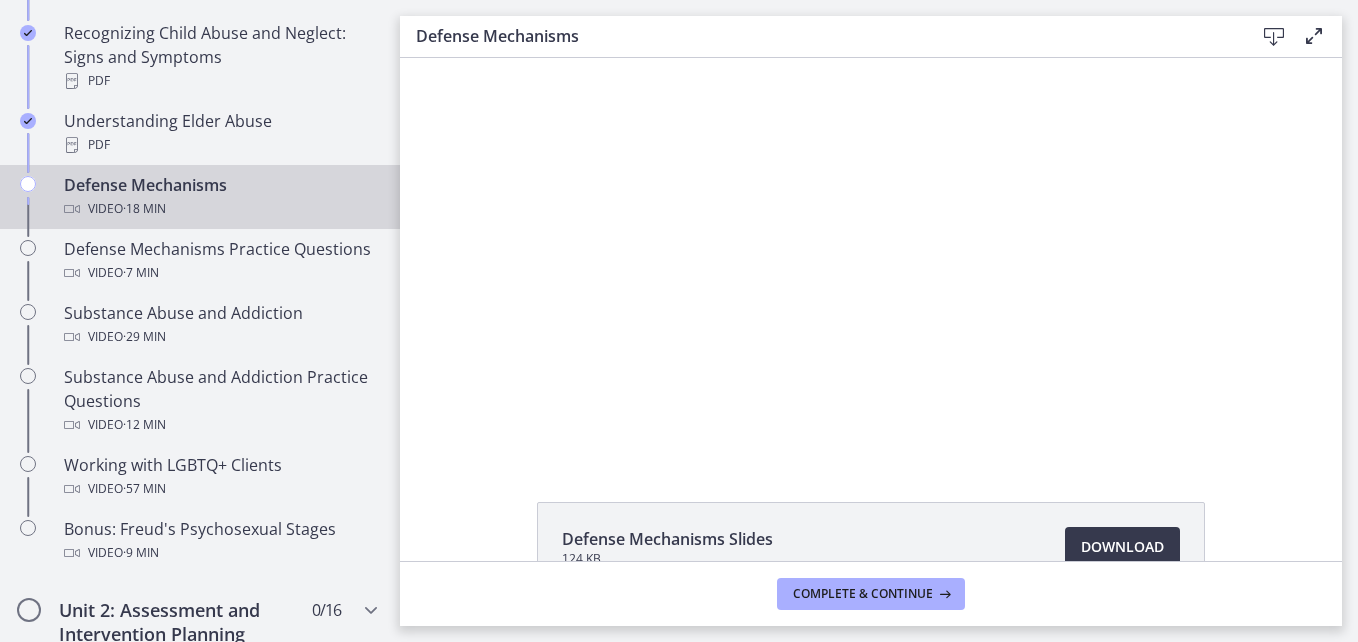 scroll, scrollTop: 1077, scrollLeft: 0, axis: vertical 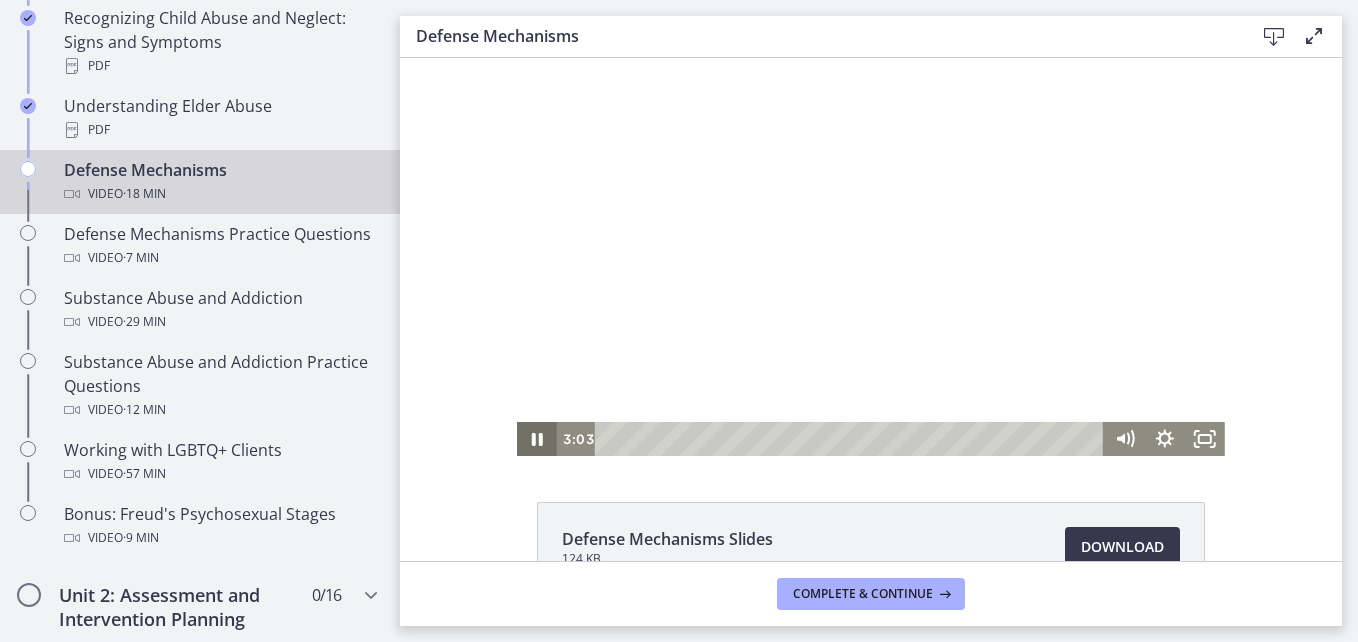 click 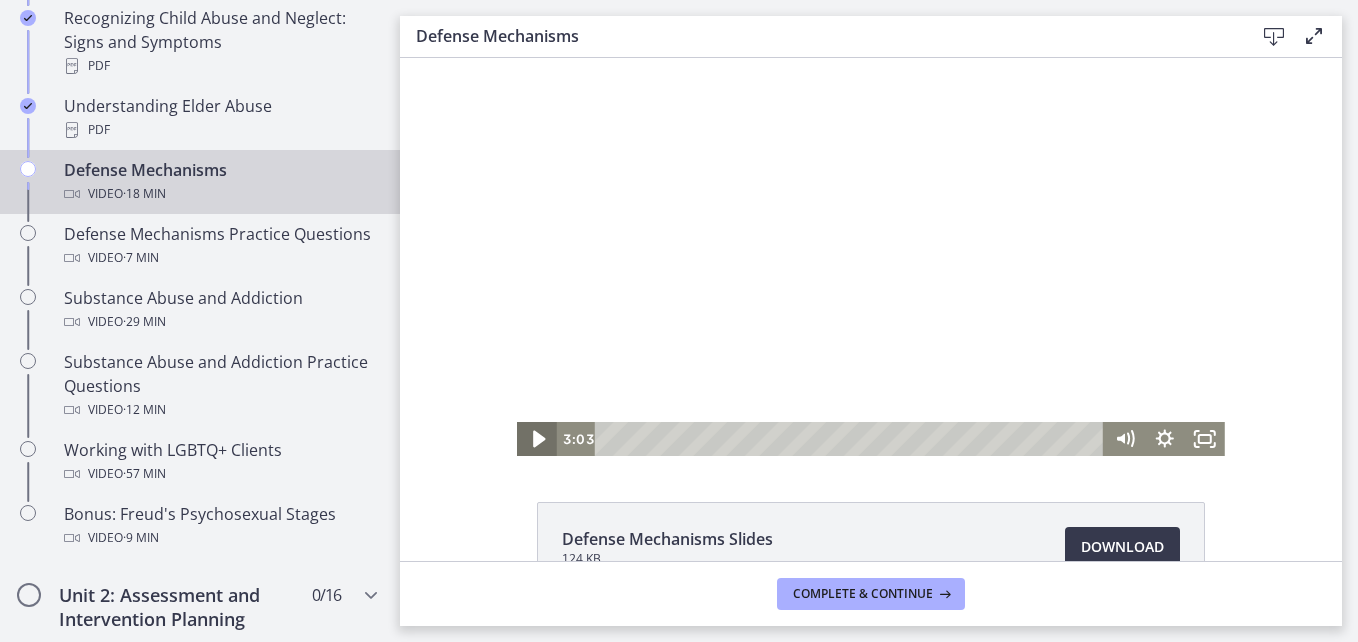 click 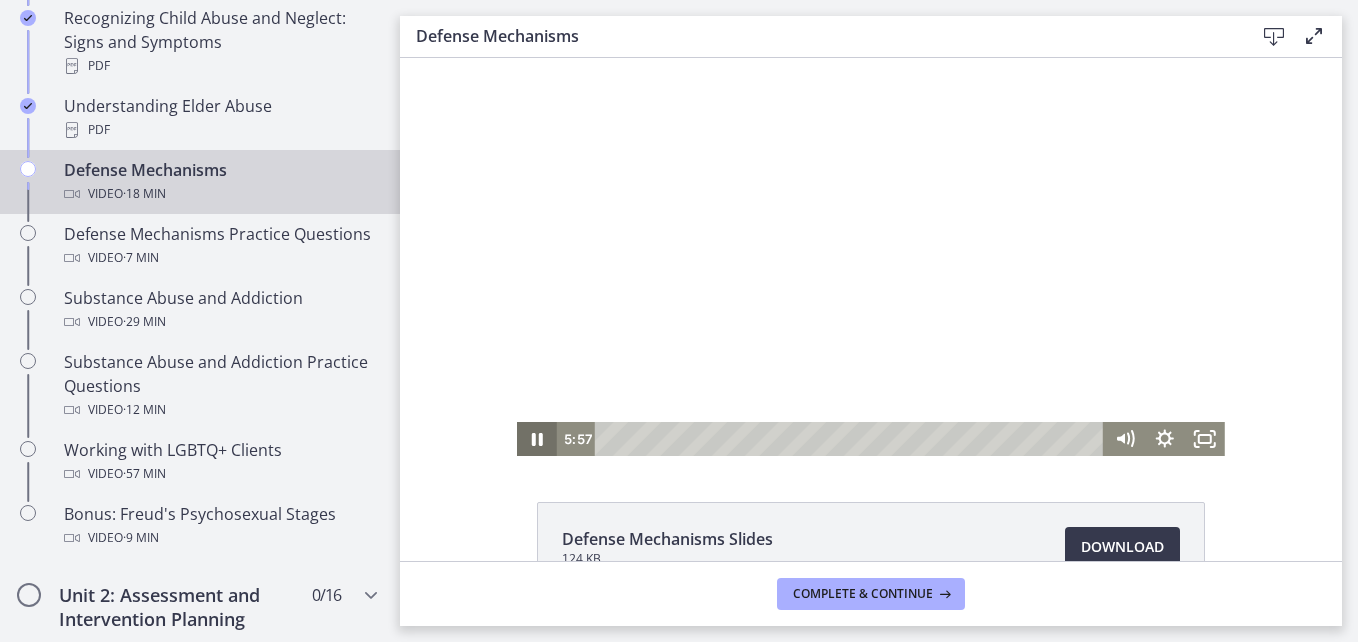 click 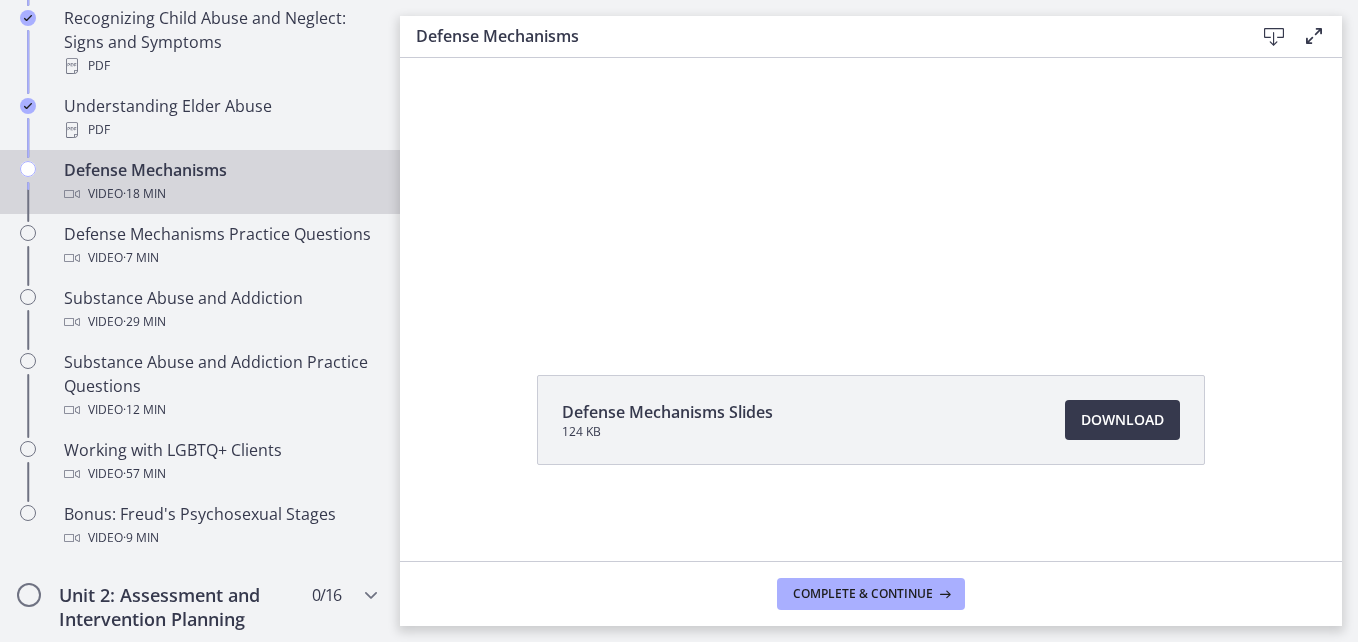 scroll, scrollTop: 0, scrollLeft: 0, axis: both 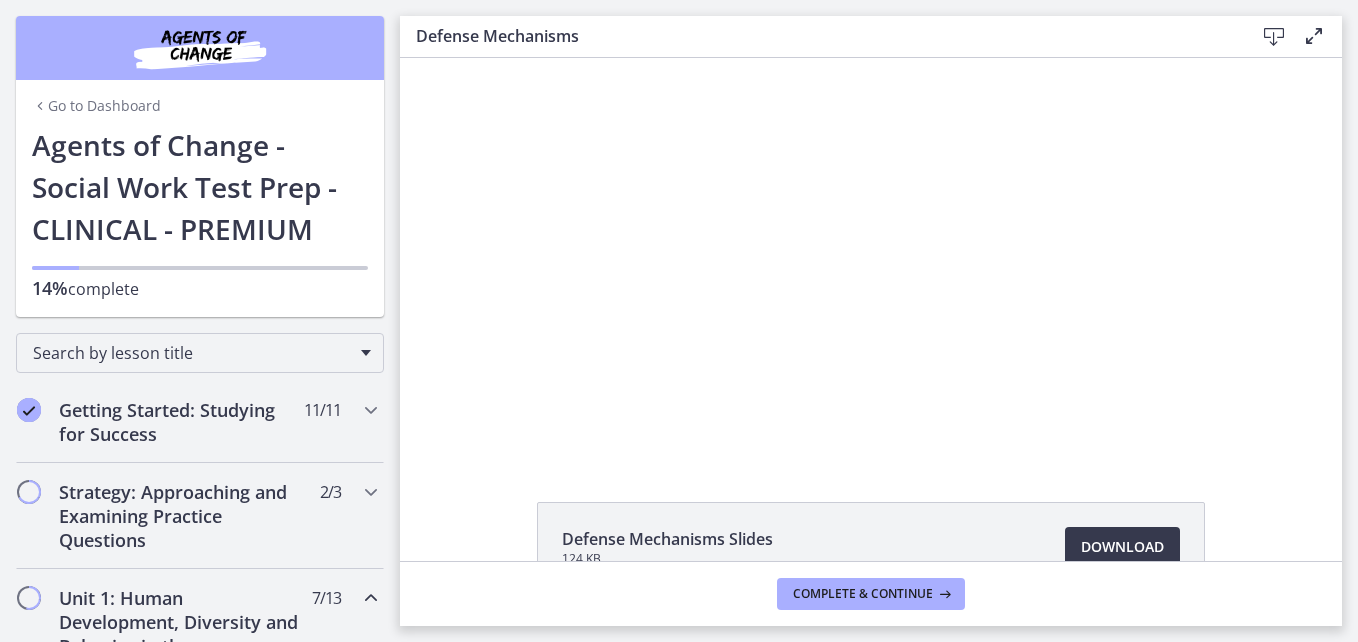 click on "Go to Dashboard" at bounding box center [96, 106] 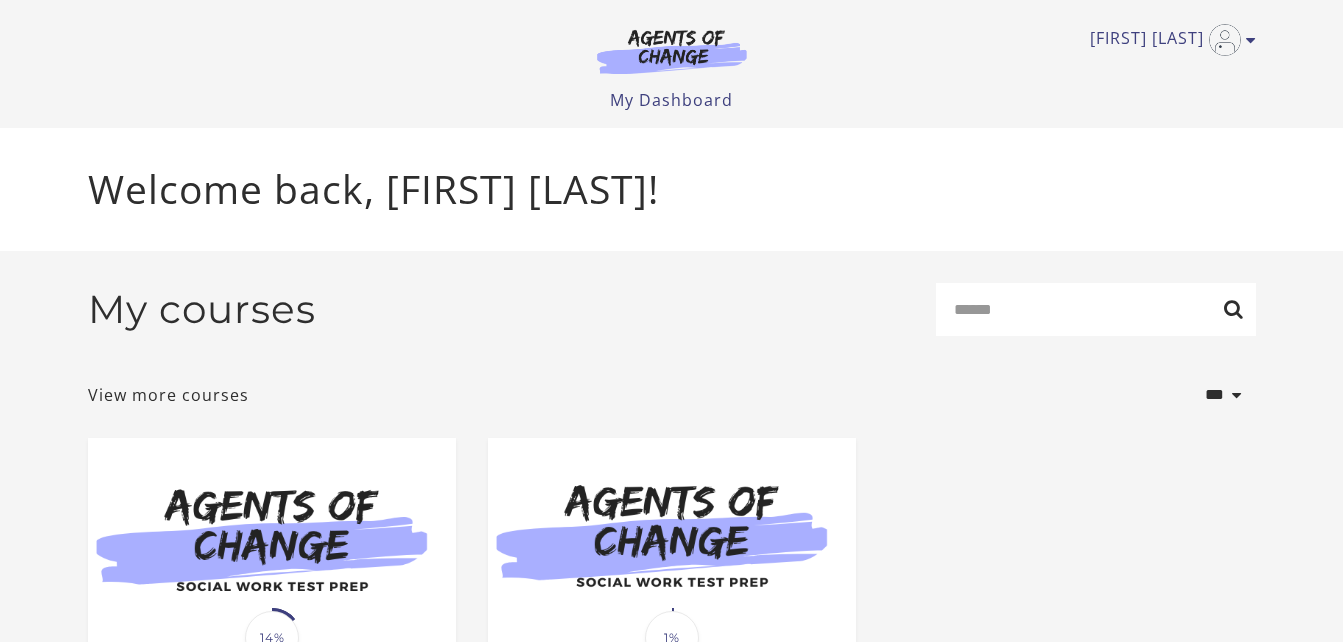 scroll, scrollTop: 0, scrollLeft: 0, axis: both 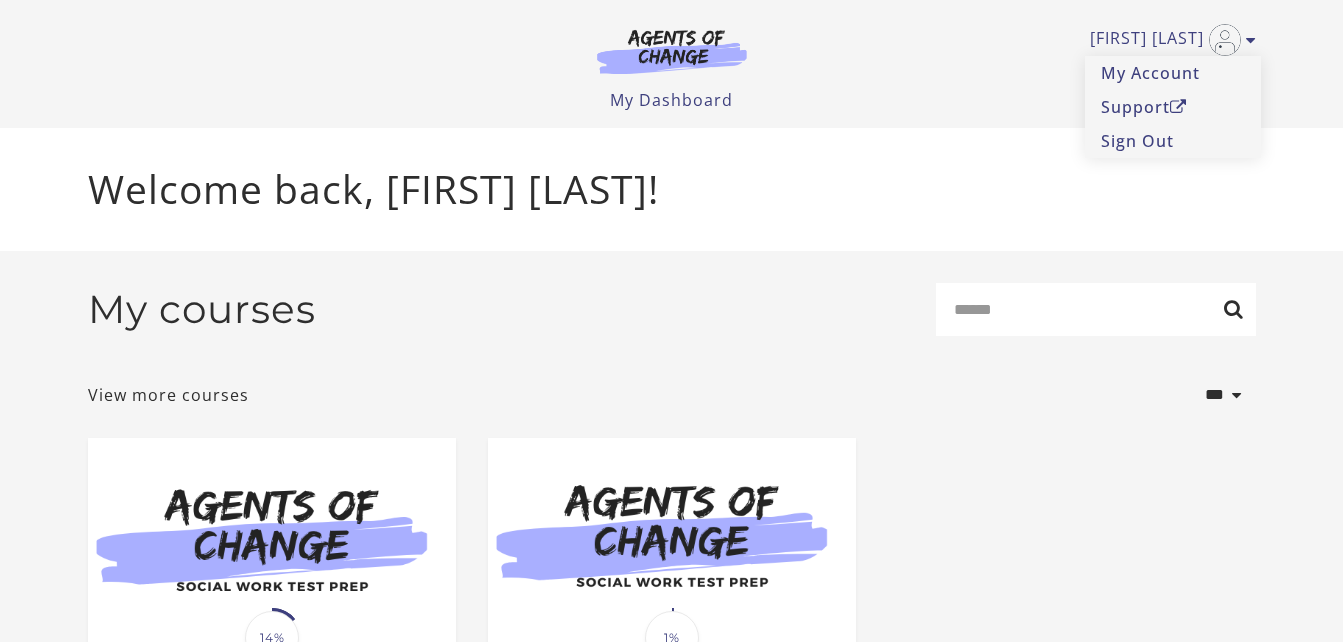 click on "Sign Out" at bounding box center (1173, 141) 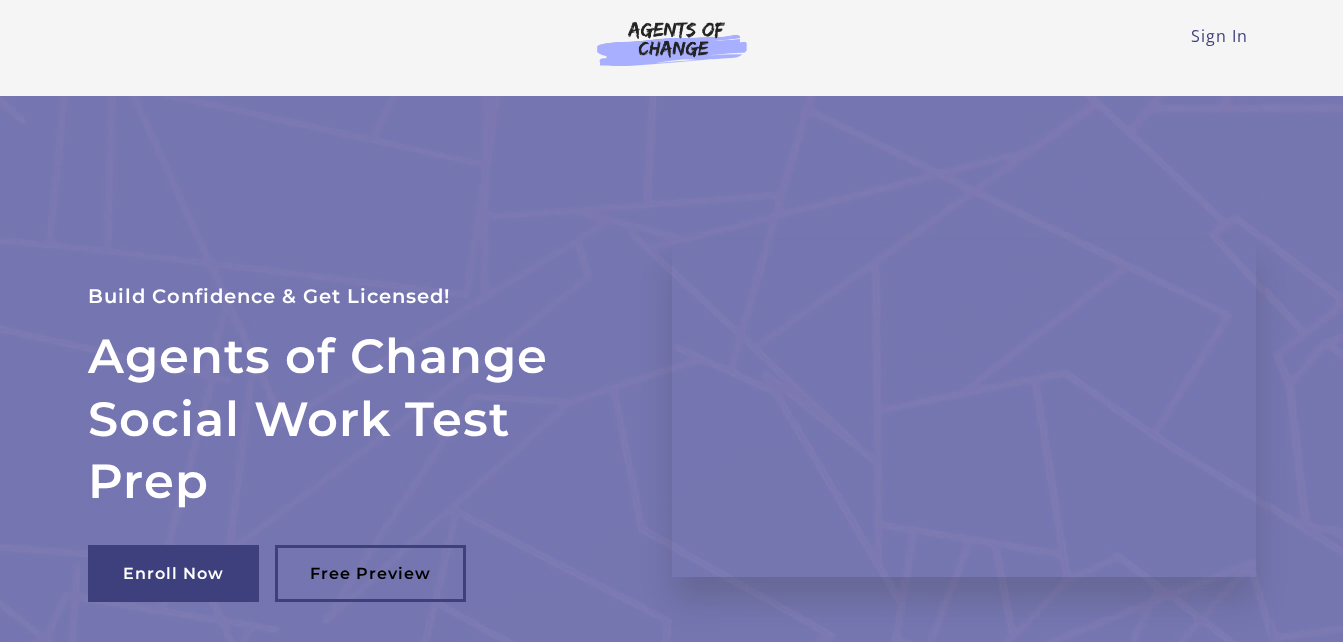 scroll, scrollTop: 0, scrollLeft: 0, axis: both 